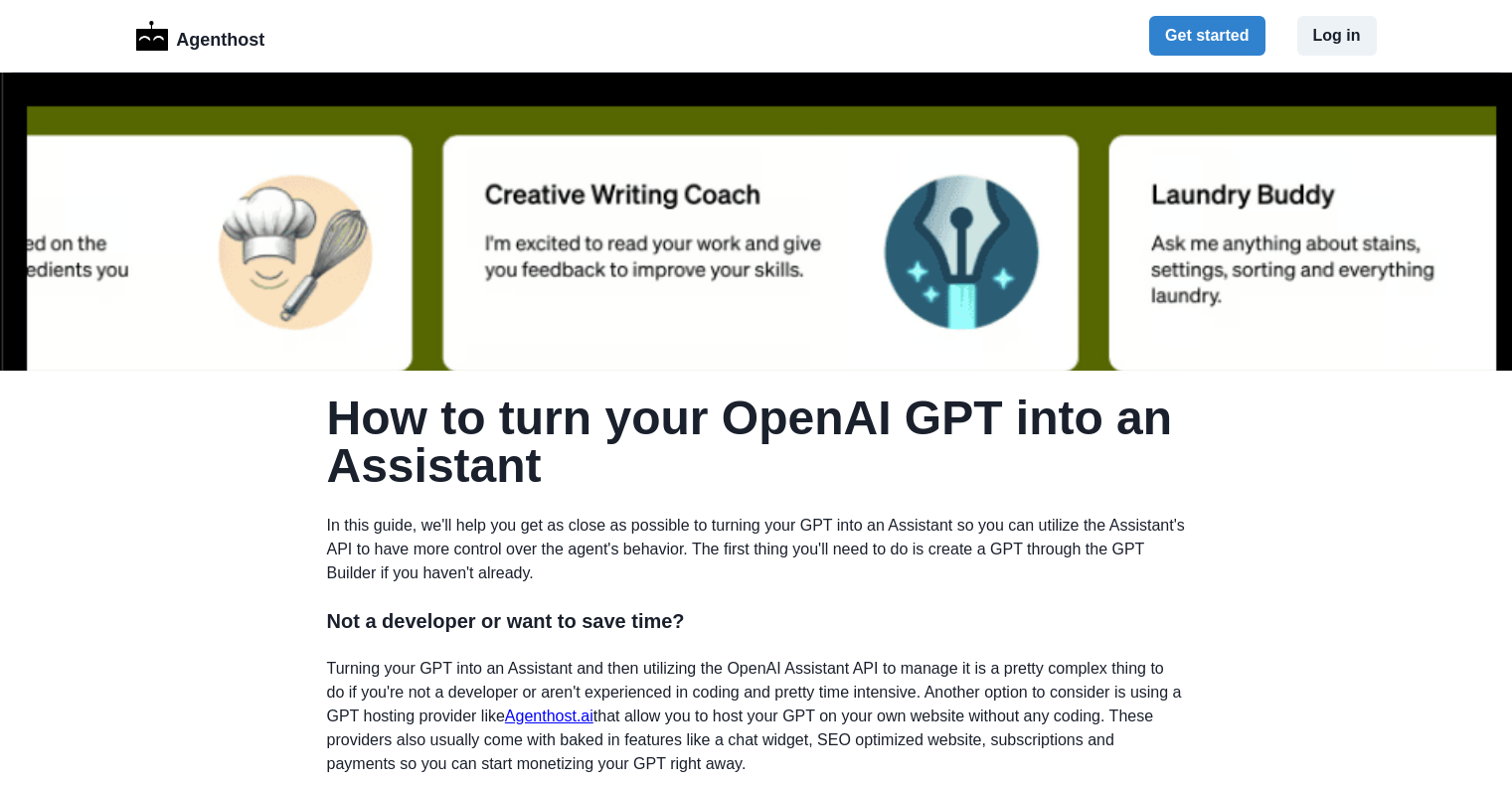 scroll, scrollTop: 0, scrollLeft: 0, axis: both 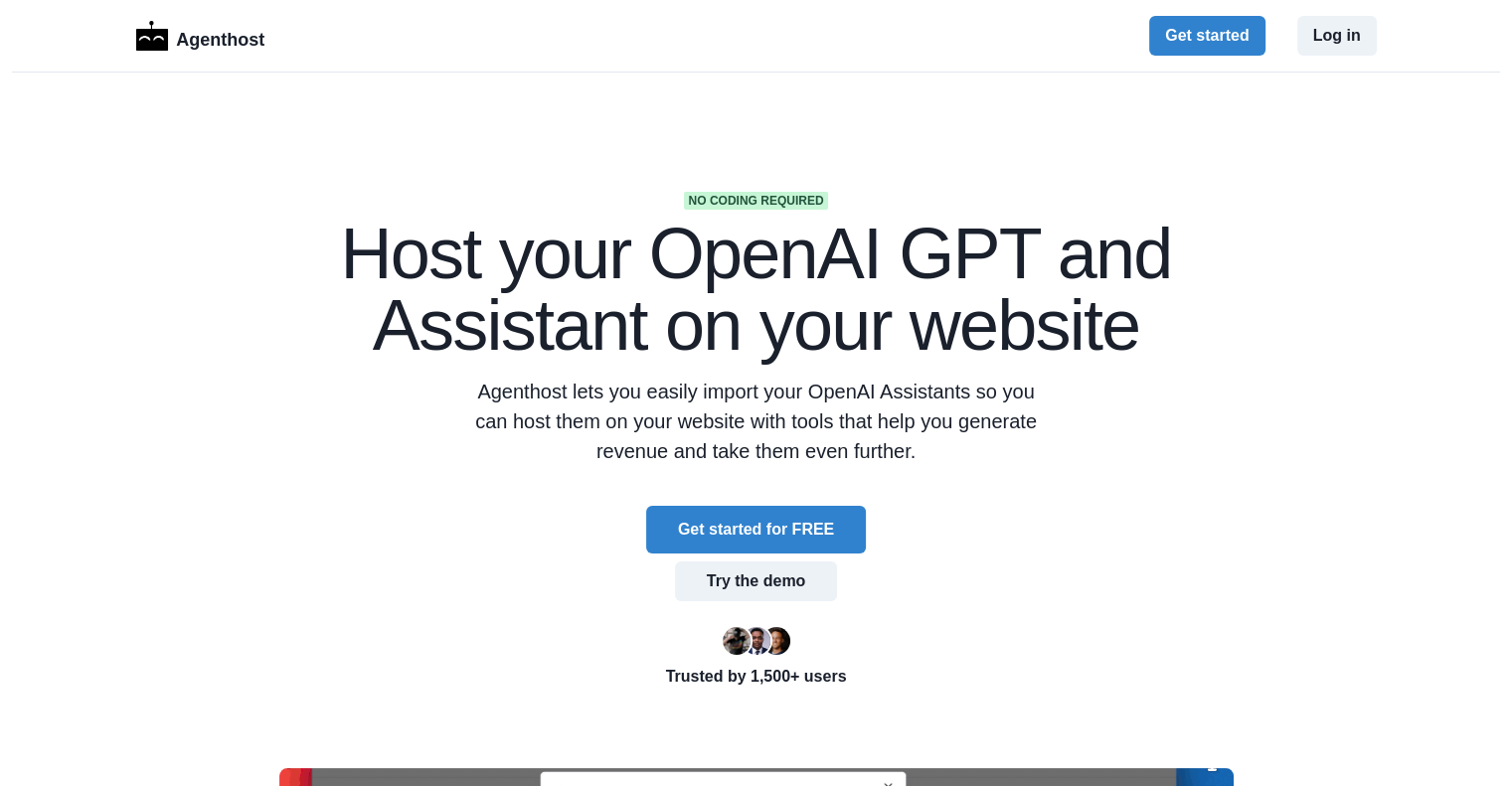 click on "No coding required Host your OpenAI GPT and Assistant on your website Agenthost lets you easily import your OpenAI Assistants so you can host them on your website with tools that help you generate revenue and take them even further. Get started for FREE Try the demo Trusted by 1,500+ users Trusted by teams at" at bounding box center [756, 819] 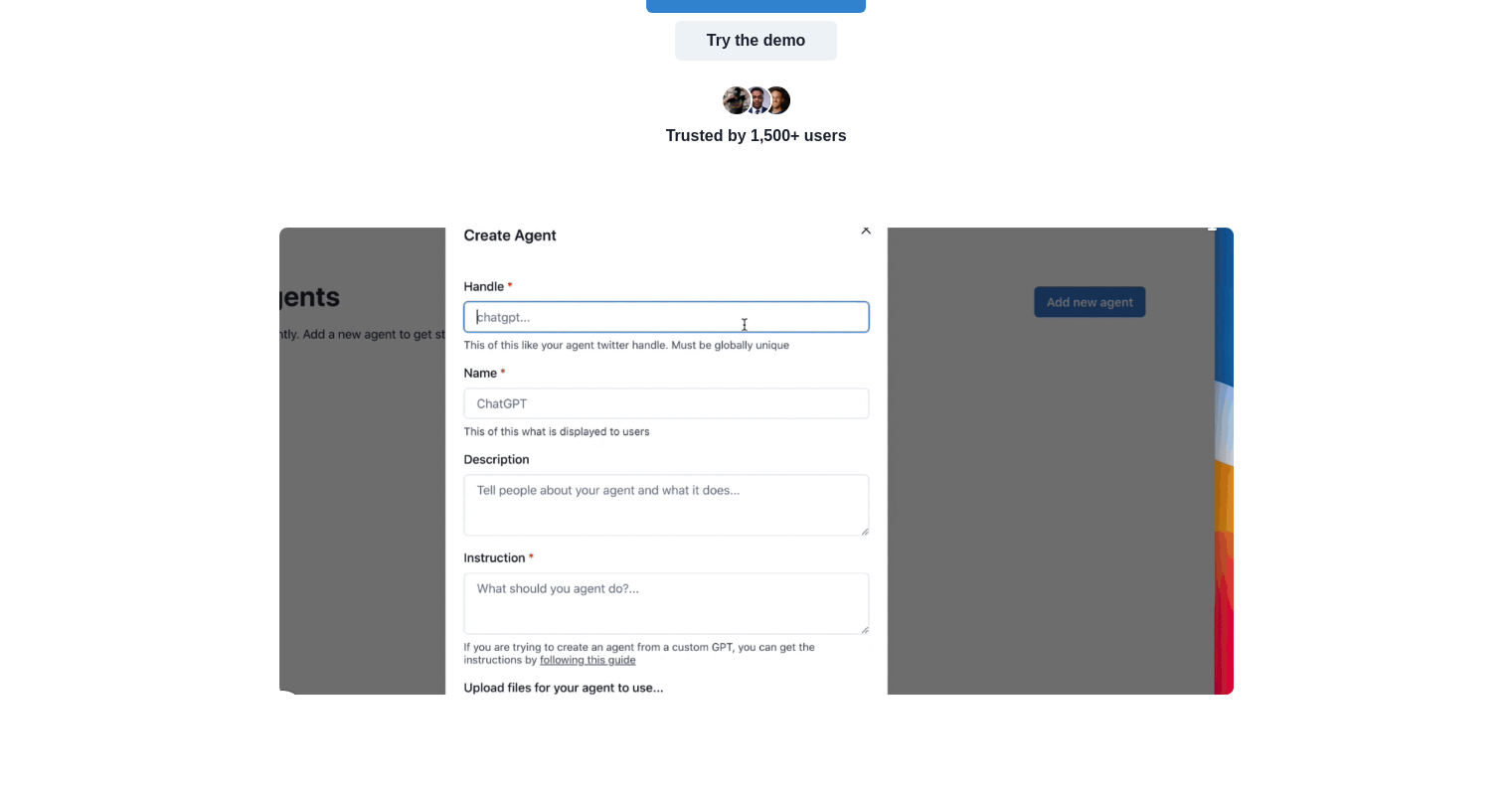 scroll, scrollTop: 537, scrollLeft: 0, axis: vertical 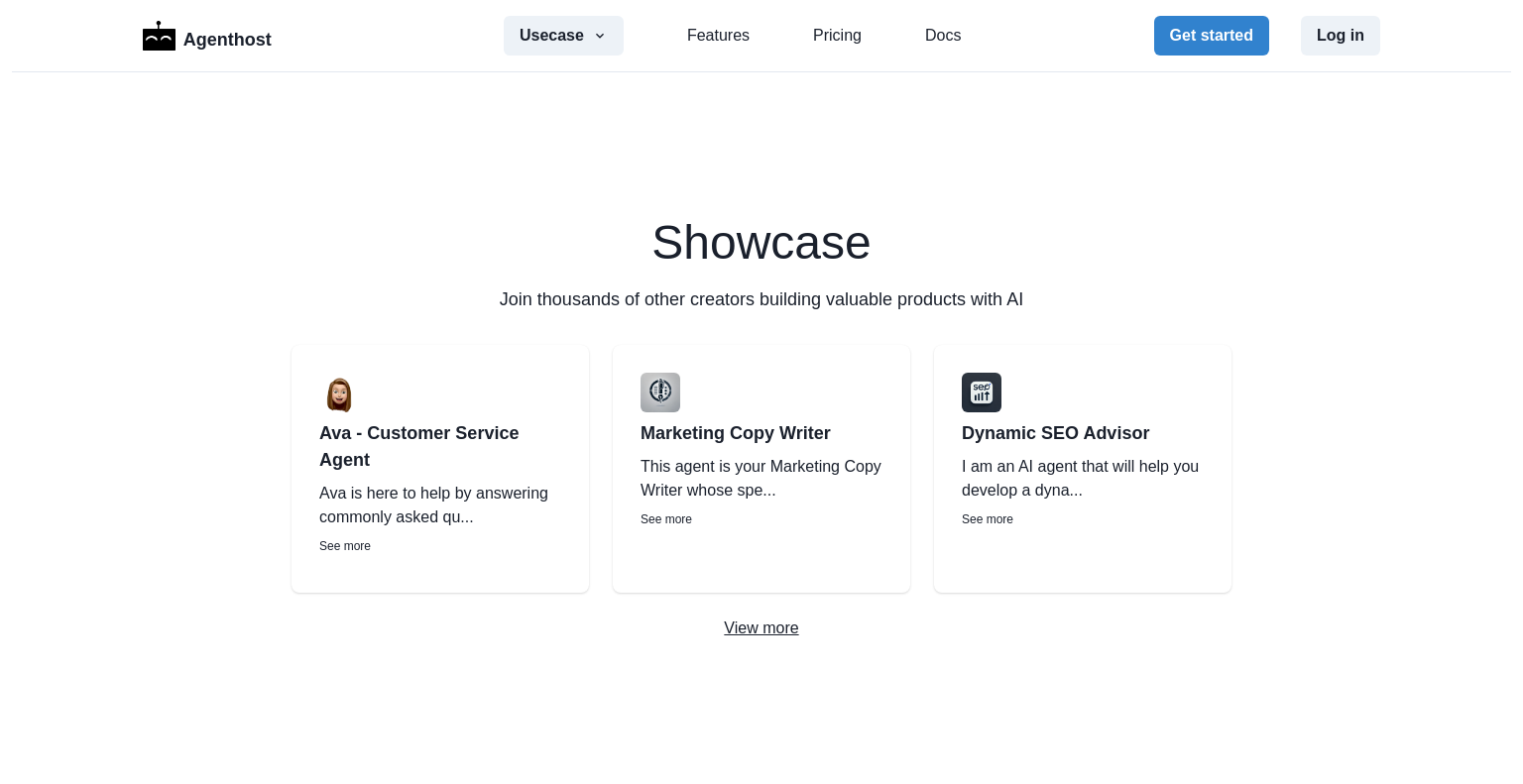 click on "View more" at bounding box center [762, 628] 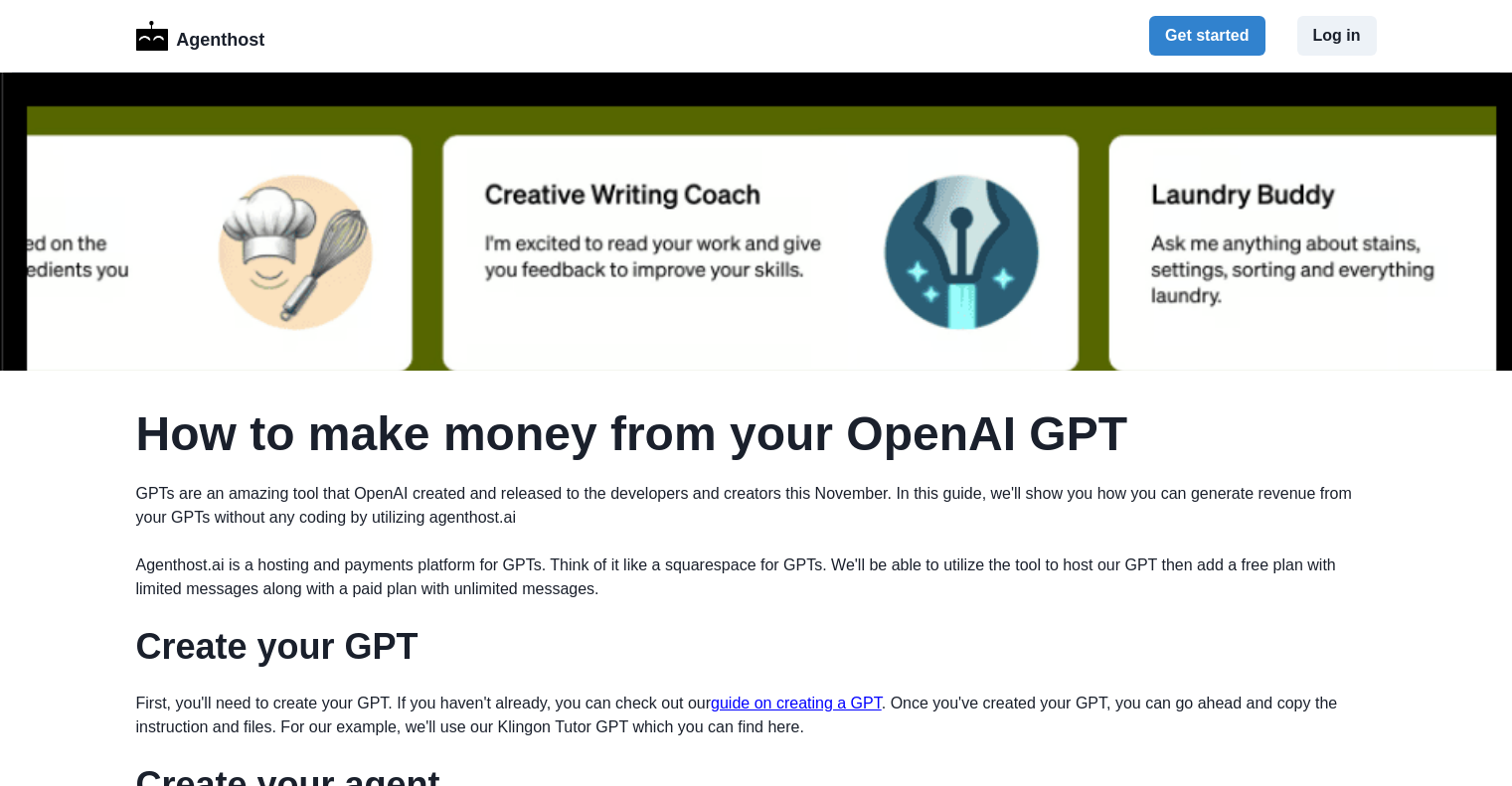 scroll, scrollTop: 0, scrollLeft: 0, axis: both 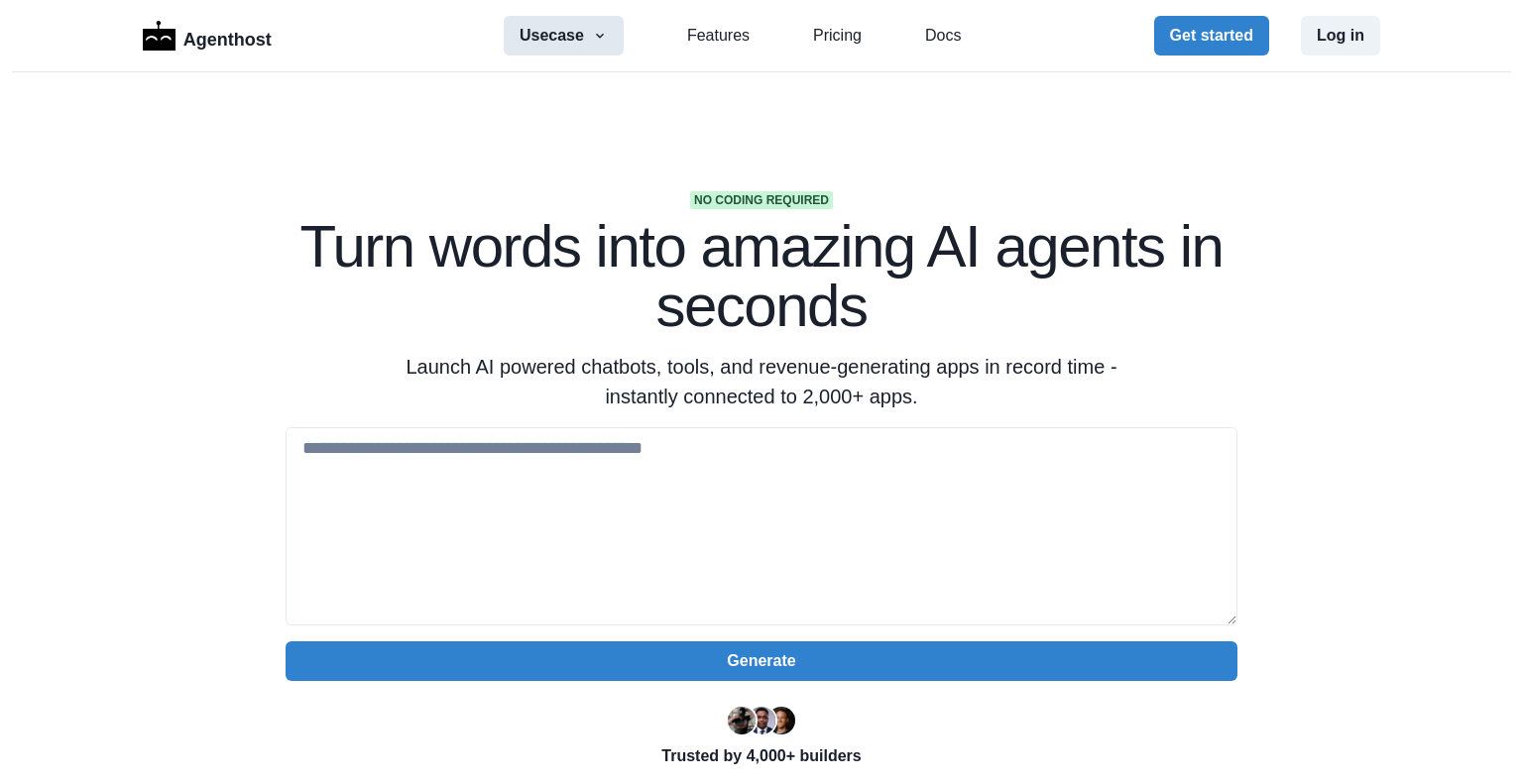 click on "Usecase" at bounding box center [563, 36] 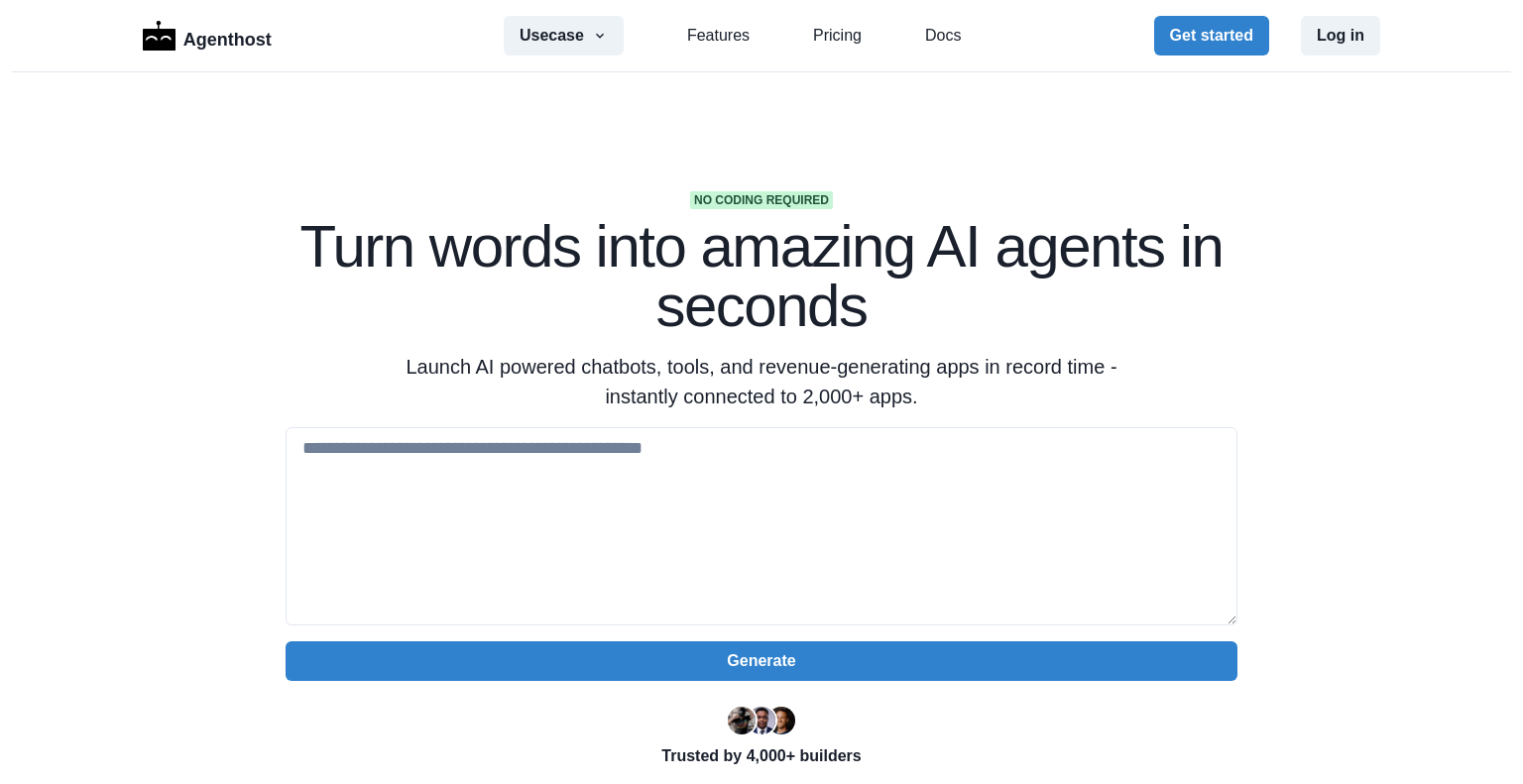 scroll, scrollTop: 0, scrollLeft: 0, axis: both 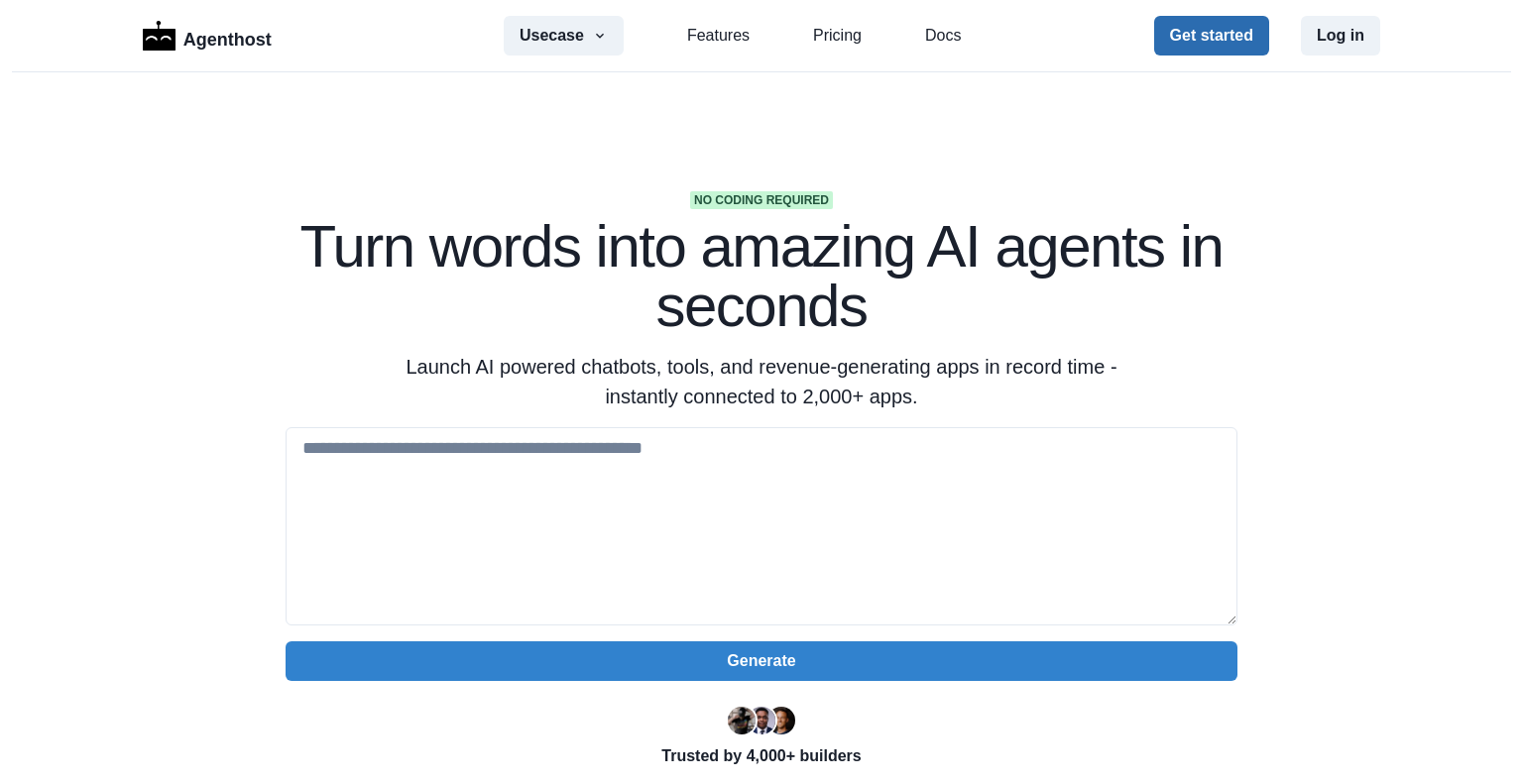 click on "Get started" at bounding box center [1212, 36] 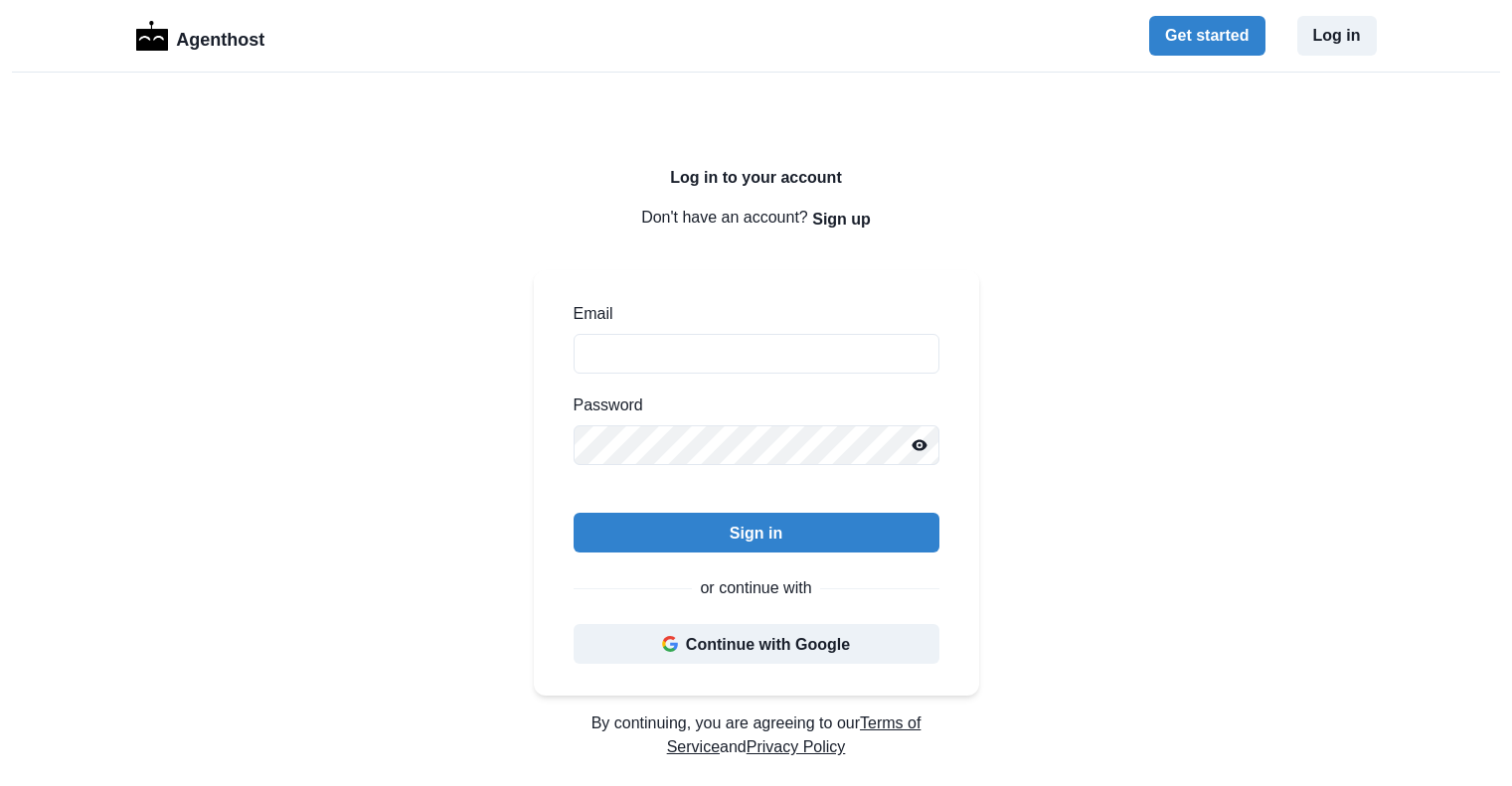 scroll, scrollTop: 0, scrollLeft: 0, axis: both 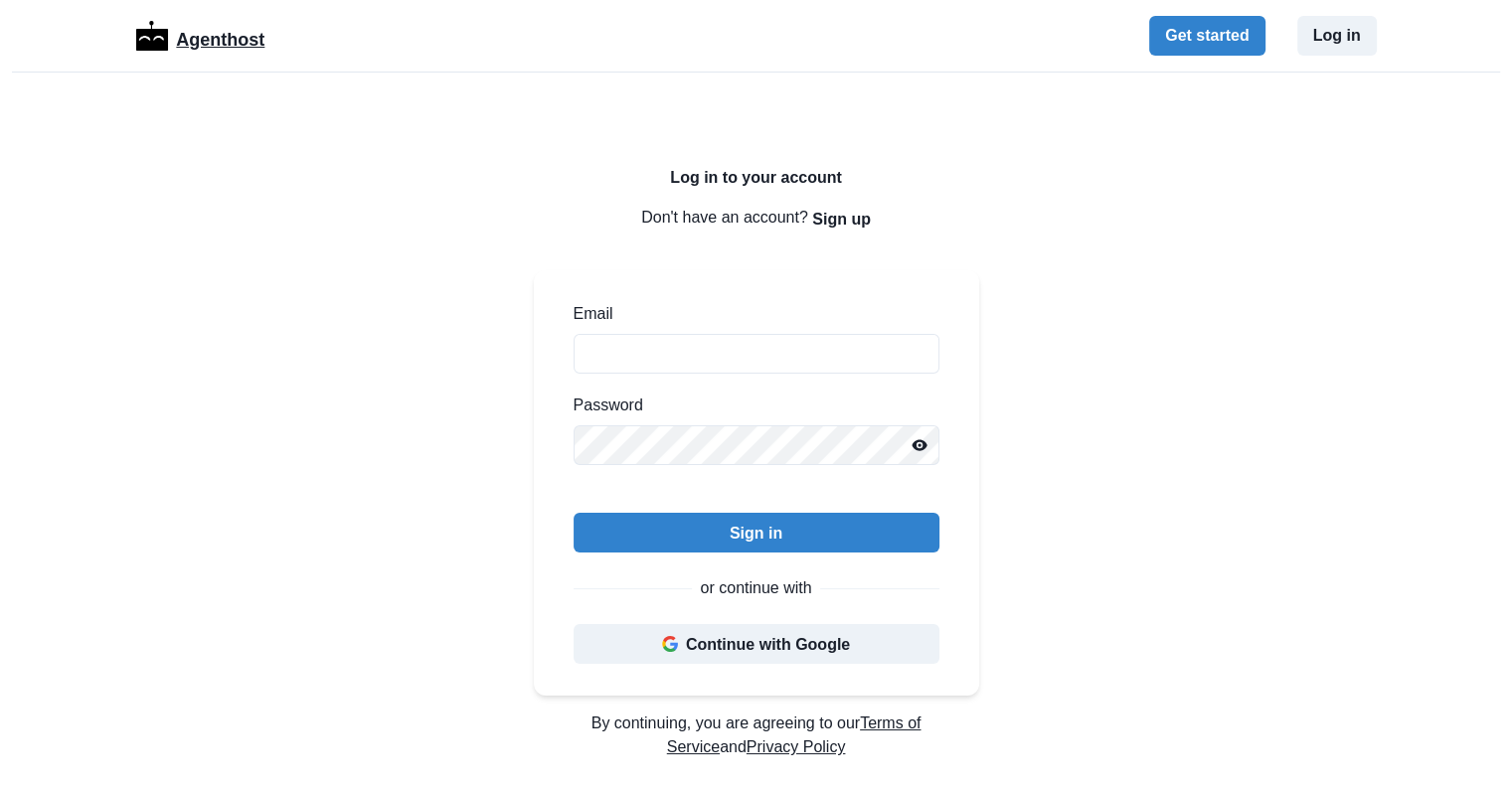 click on "Agenthost" at bounding box center (220, 36) 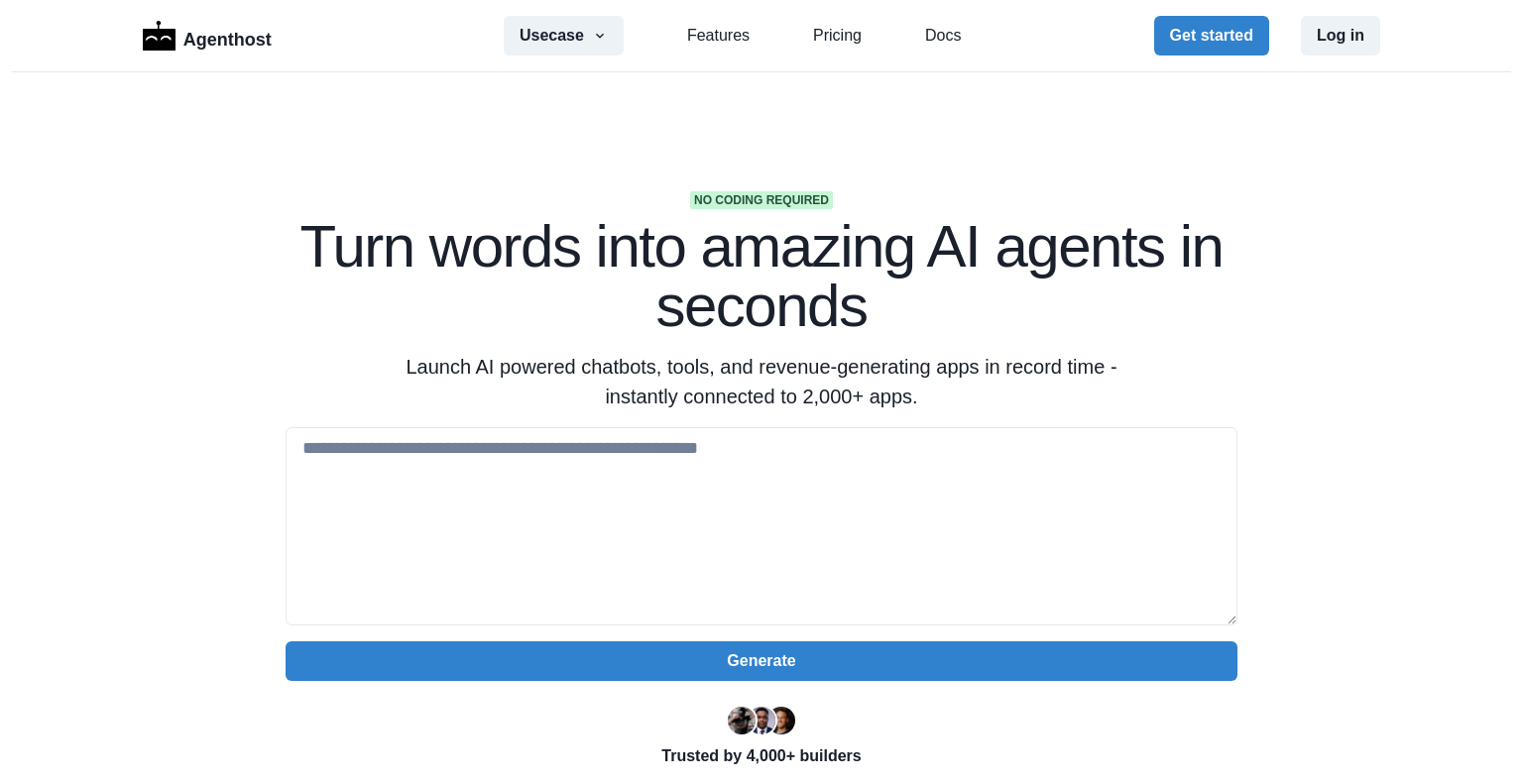 scroll, scrollTop: 0, scrollLeft: 0, axis: both 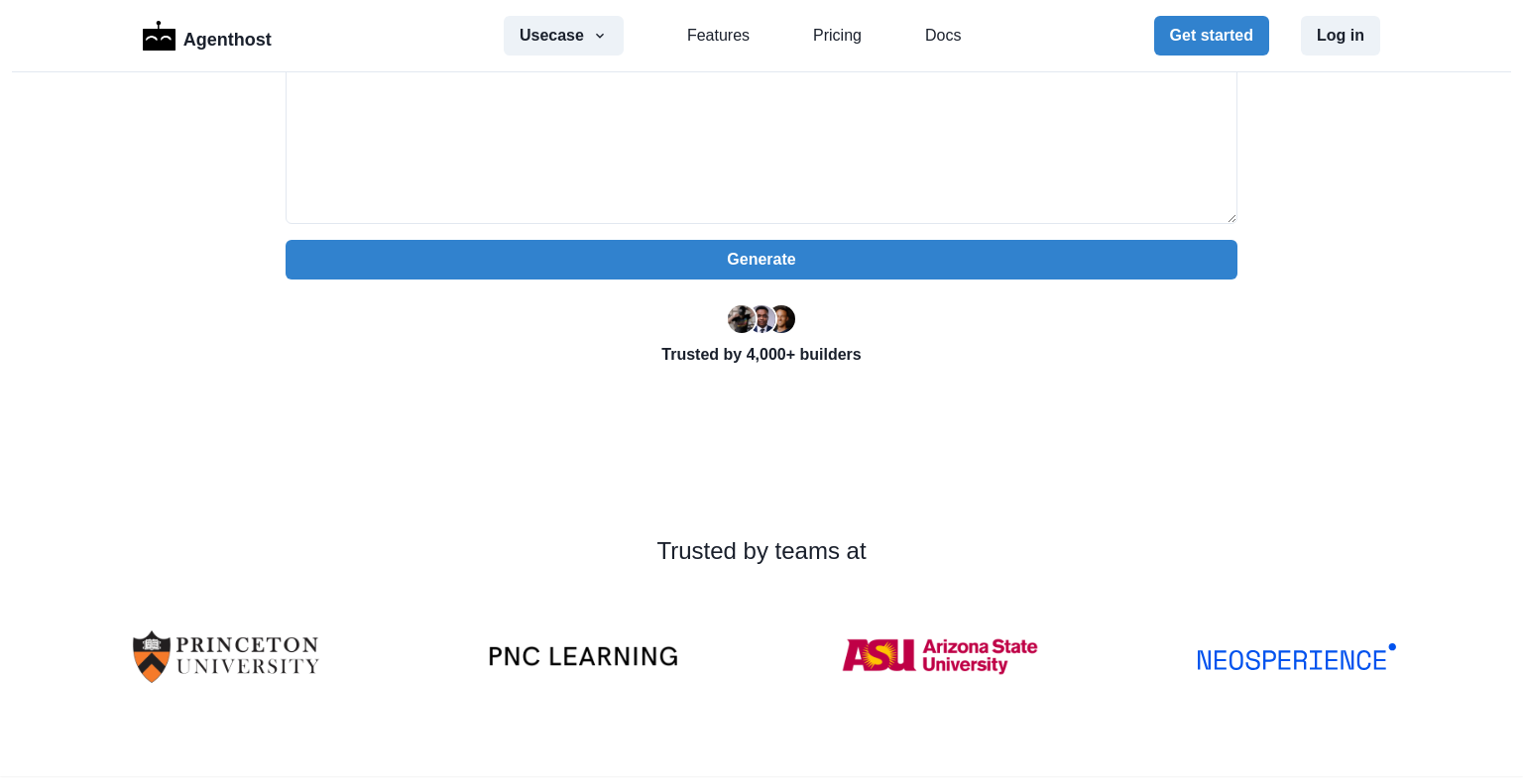 click on "Trusted by 4,000+ builders" at bounding box center [762, 355] 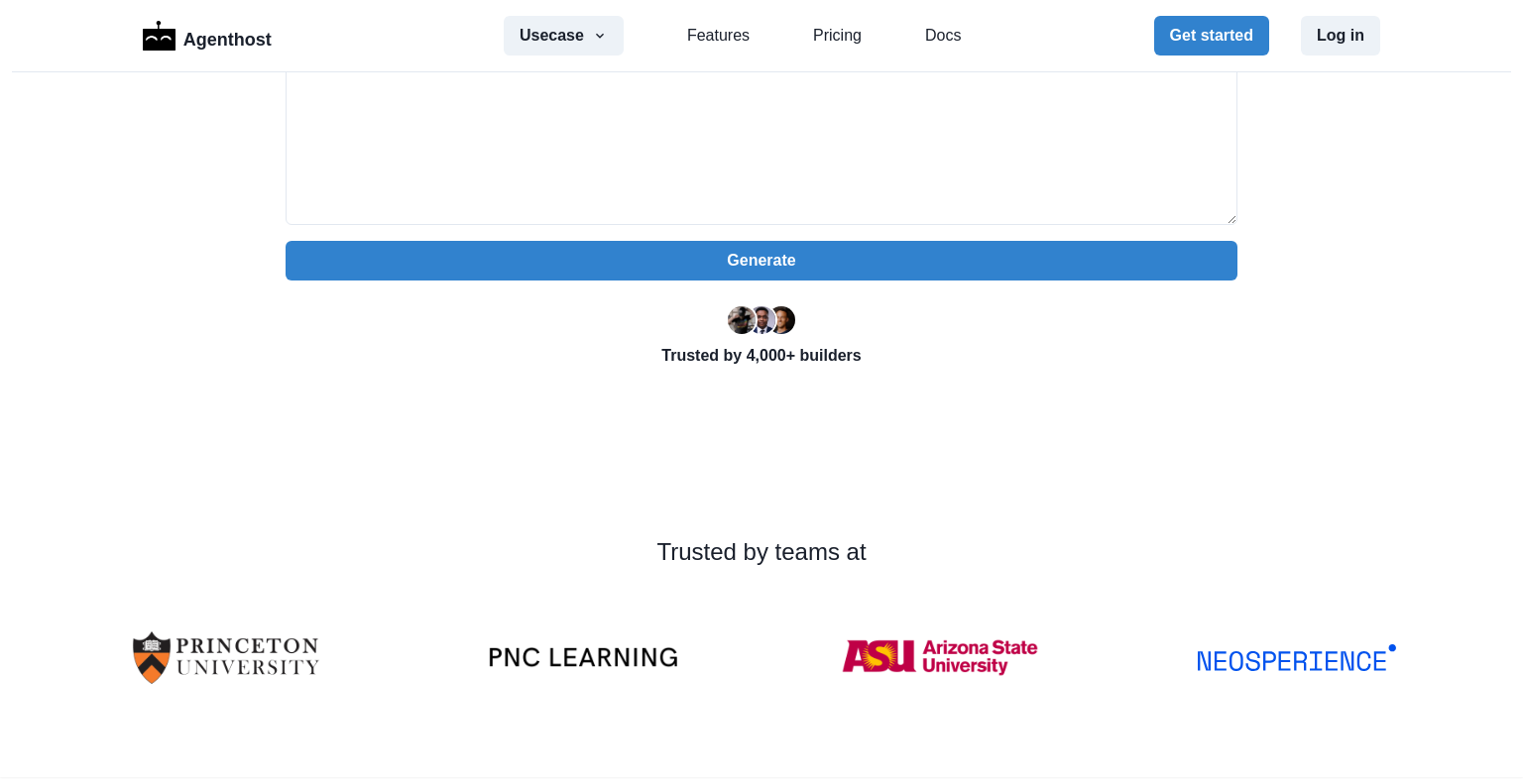 scroll, scrollTop: 400, scrollLeft: 0, axis: vertical 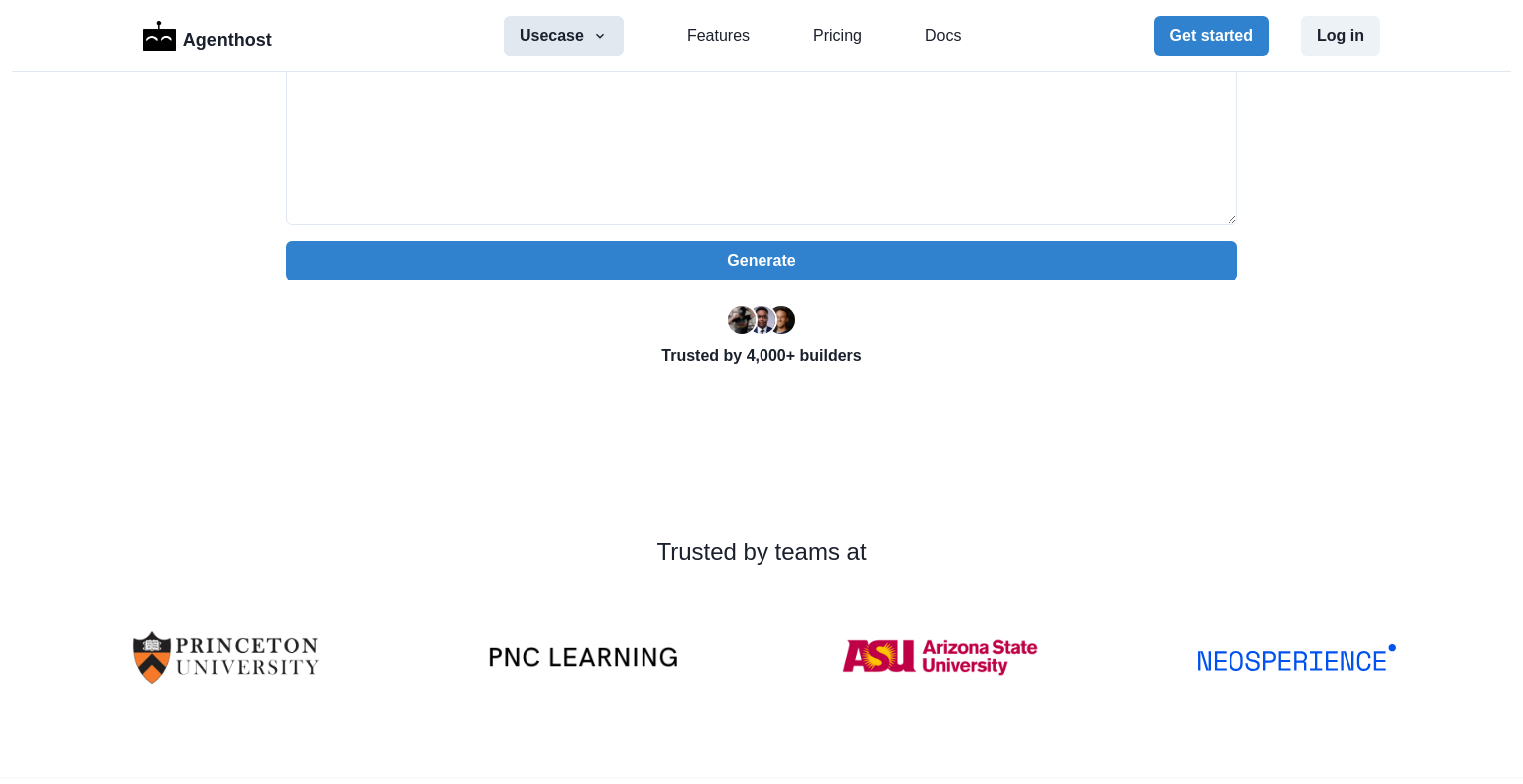 click on "Usecase" at bounding box center (563, 36) 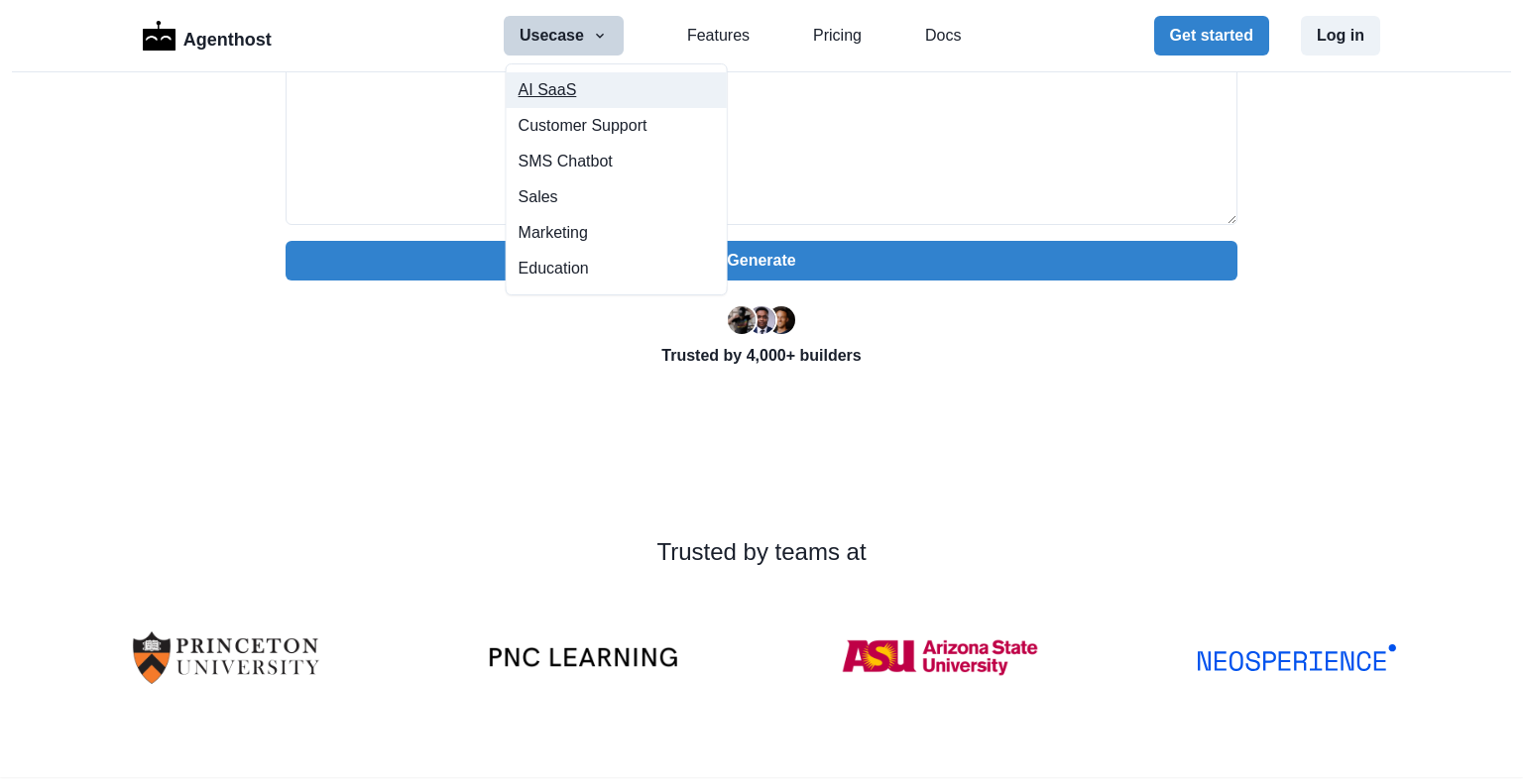 click on "AI SaaS" at bounding box center [617, 90] 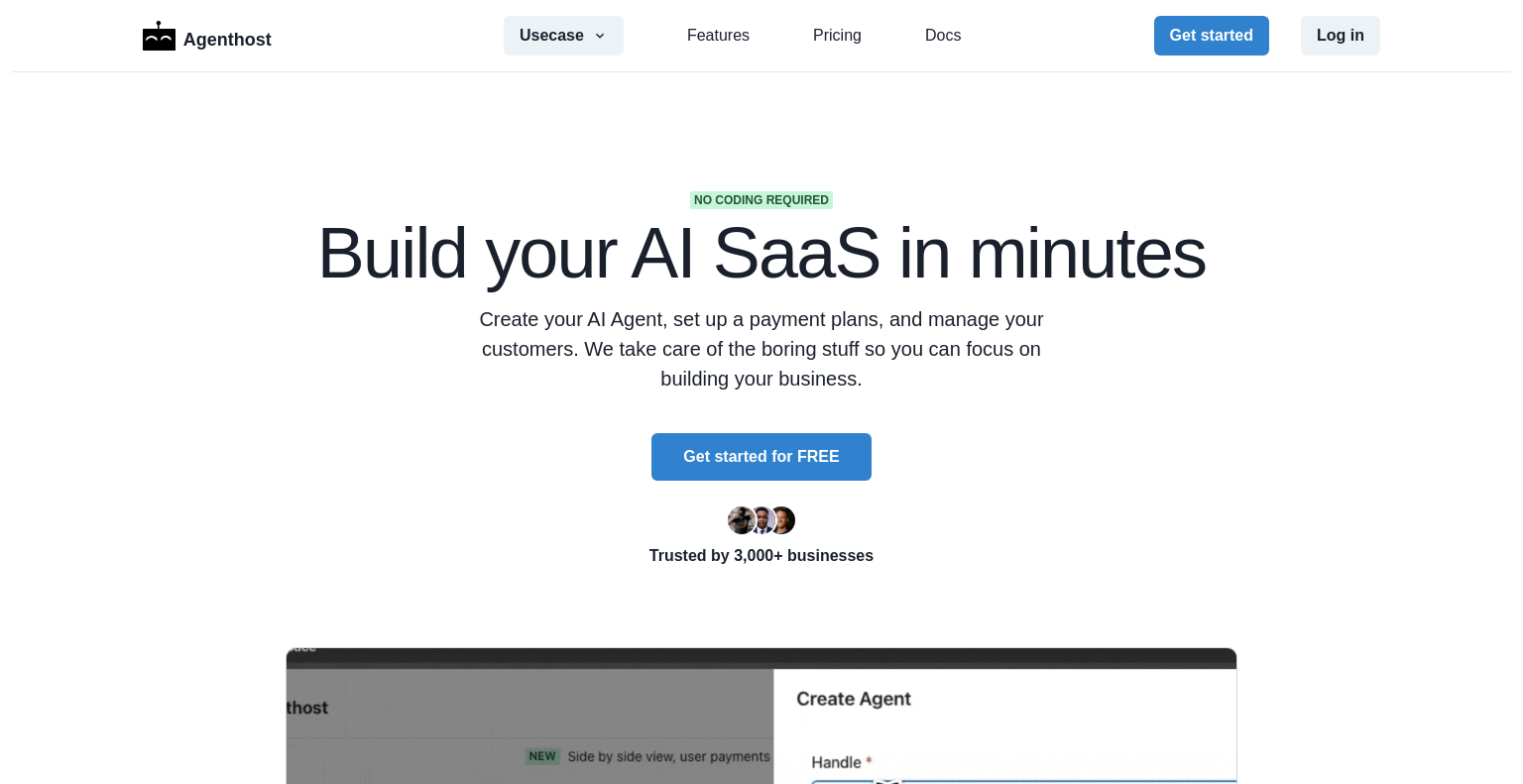 scroll, scrollTop: 0, scrollLeft: 0, axis: both 